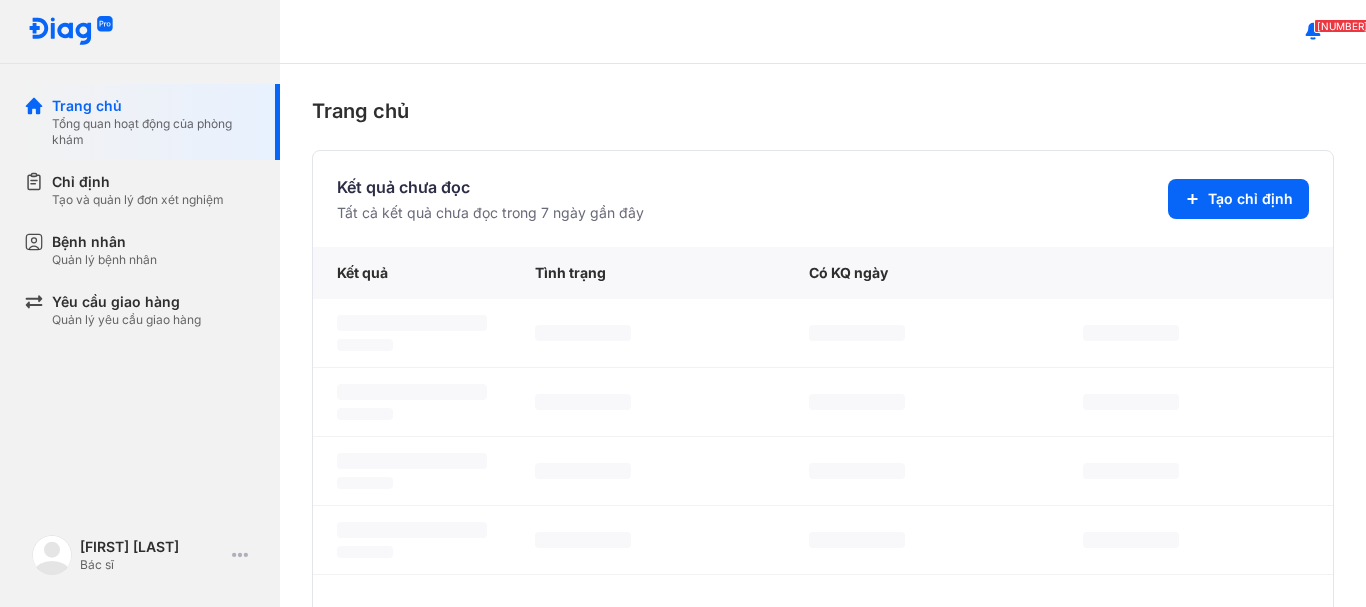 scroll, scrollTop: 0, scrollLeft: 0, axis: both 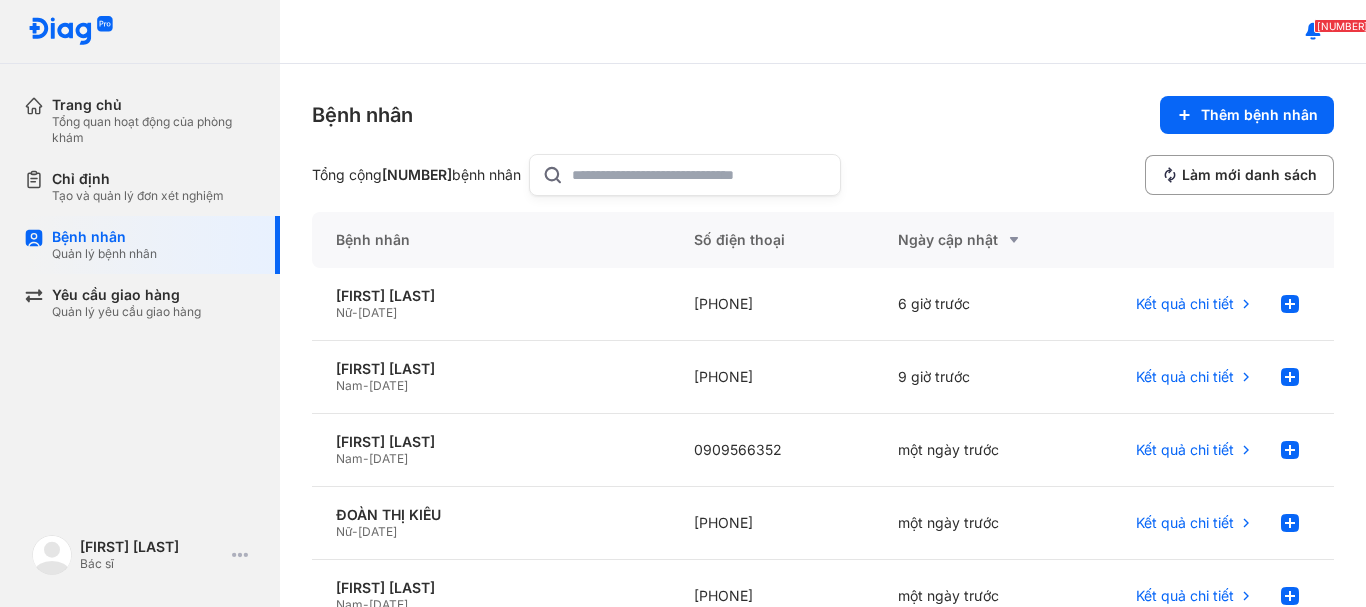 click at bounding box center (685, 175) 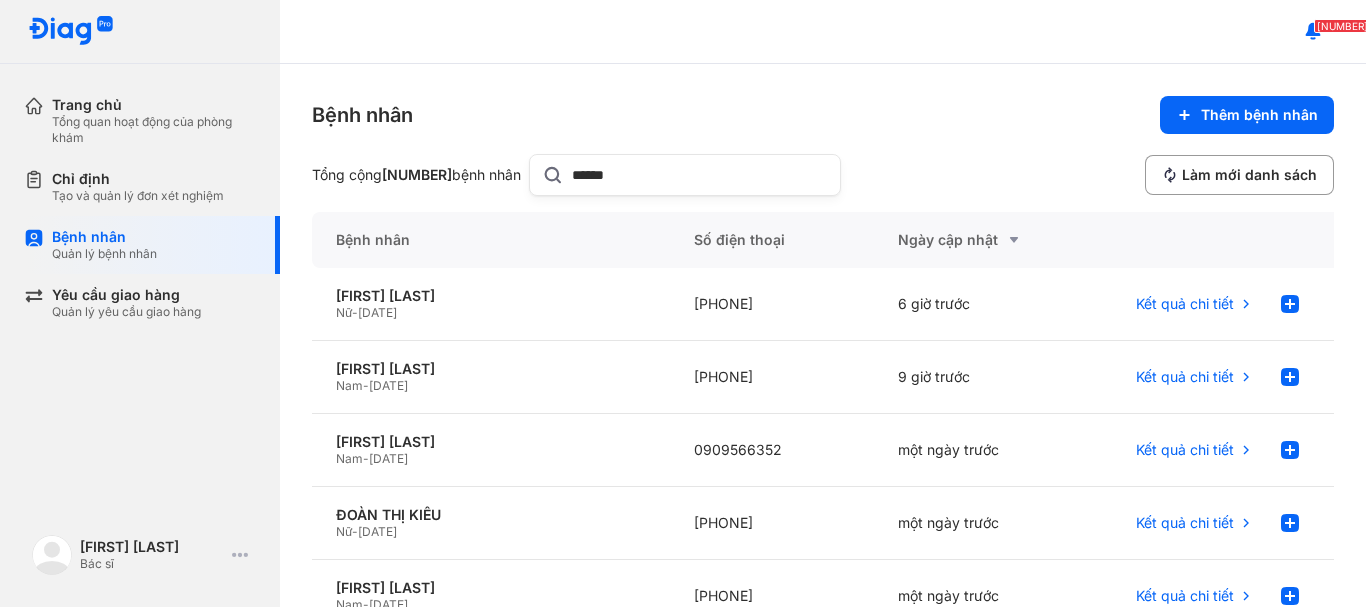 type on "******" 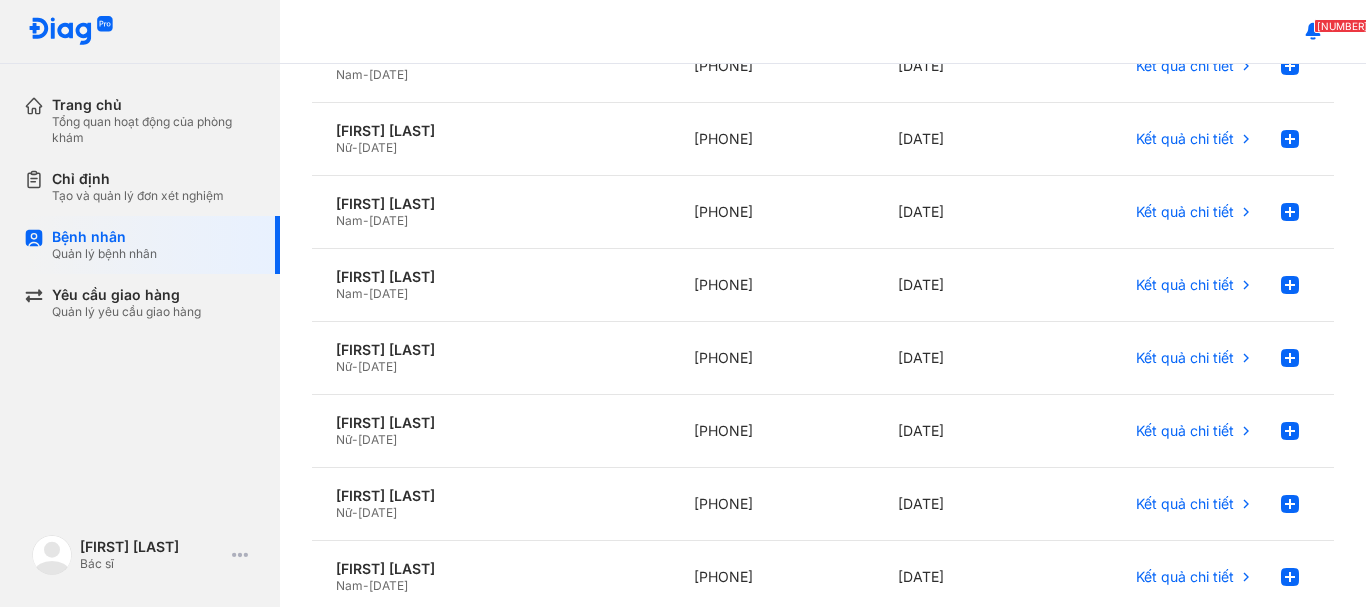 scroll, scrollTop: 400, scrollLeft: 0, axis: vertical 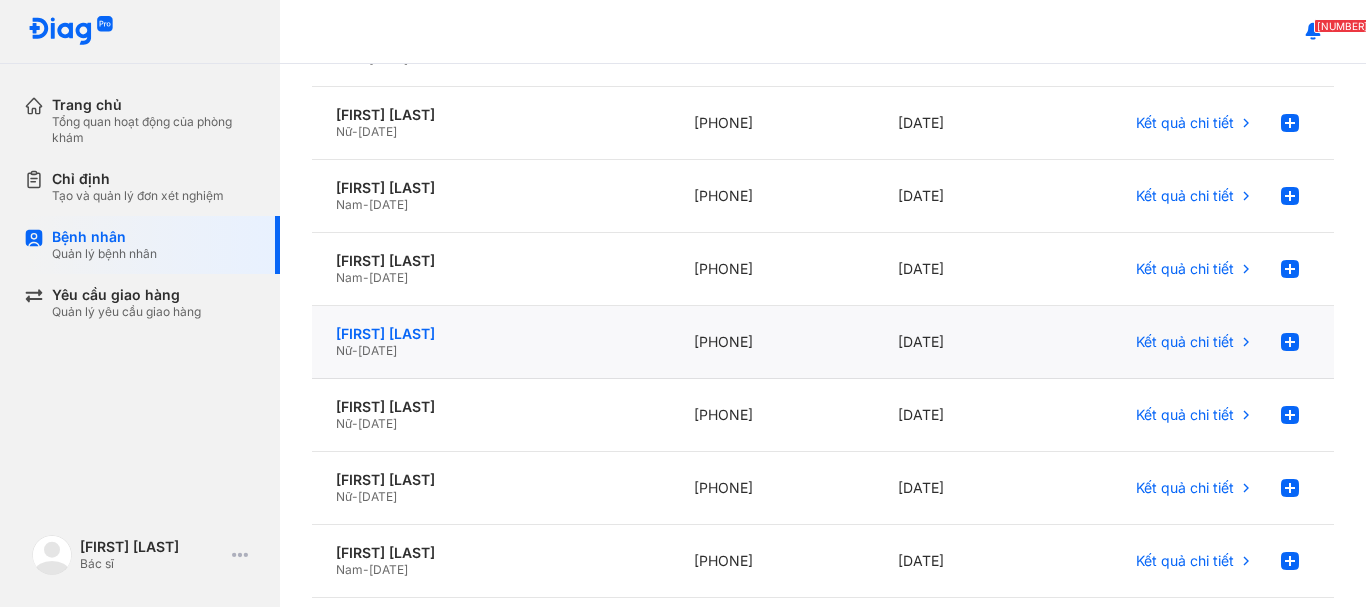 click on "[FIRST] [LAST]" 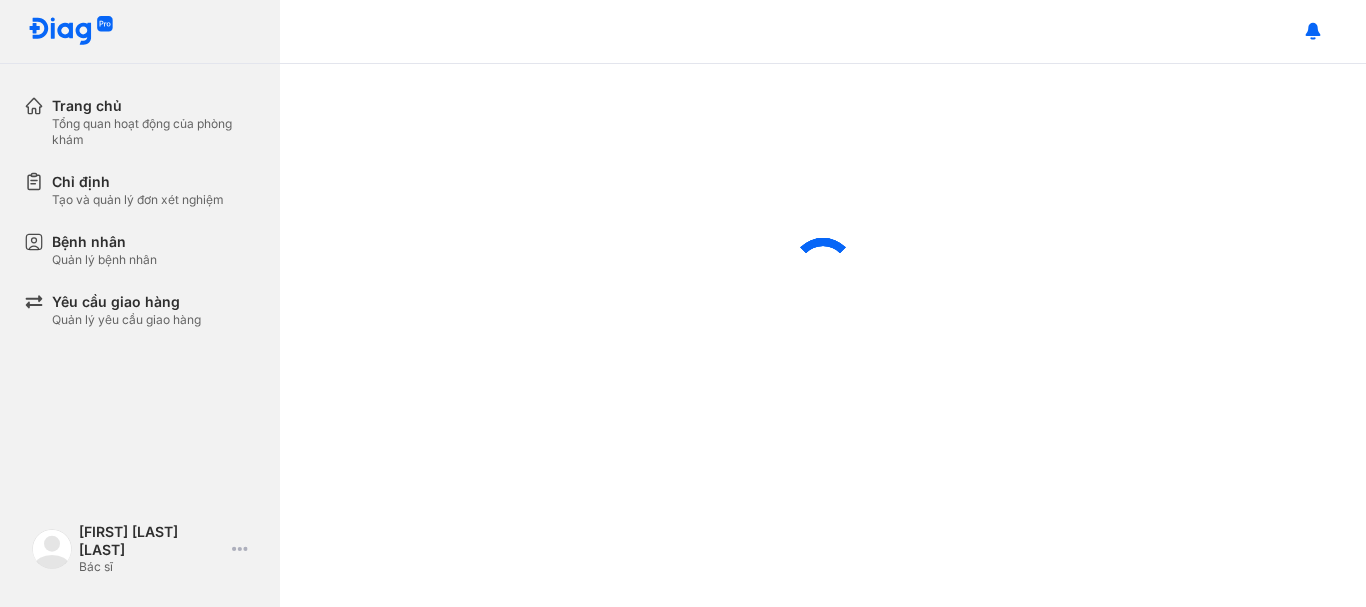 scroll, scrollTop: 0, scrollLeft: 0, axis: both 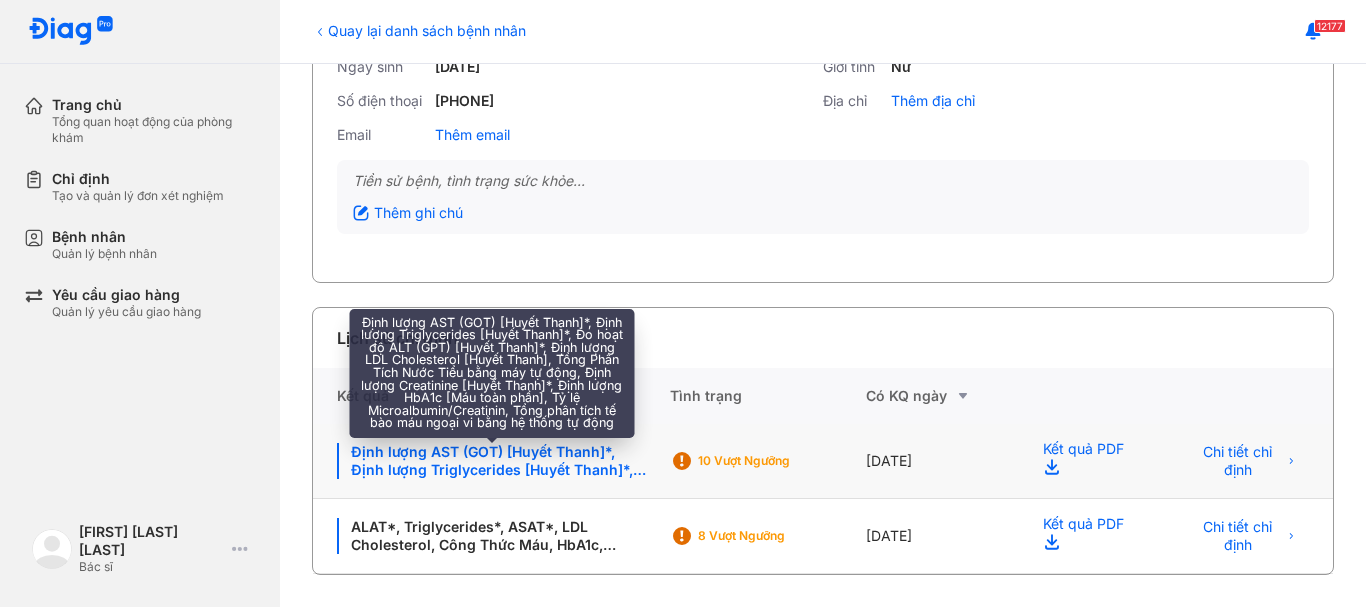 click on "Định lượng AST (GOT) [Huyết Thanh]*, Định lượng Triglycerides [Huyết Thanh]*, Đo hoạt độ ALT (GPT) [Huyết Thanh]*, Định lượng LDL Cholesterol [Huyết Thanh], Tổng Phân Tích Nước Tiểu bằng máy tự động, Định lượng Creatinine [Huyết Thanh]*, Định lượng HbA1c [Máu toàn phần], Tỷ lệ Microalbumin/Creatinin, Tổng phân tích tế bào máu ngoại vi bằng hệ thống tự động" 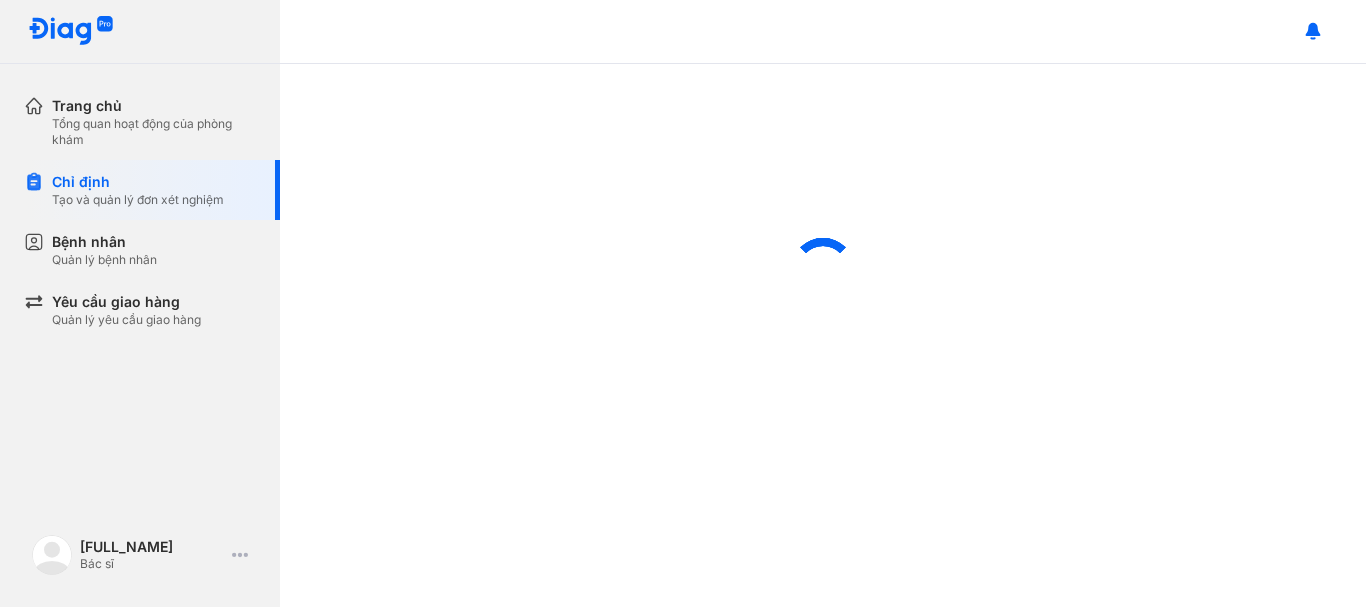 scroll, scrollTop: 0, scrollLeft: 0, axis: both 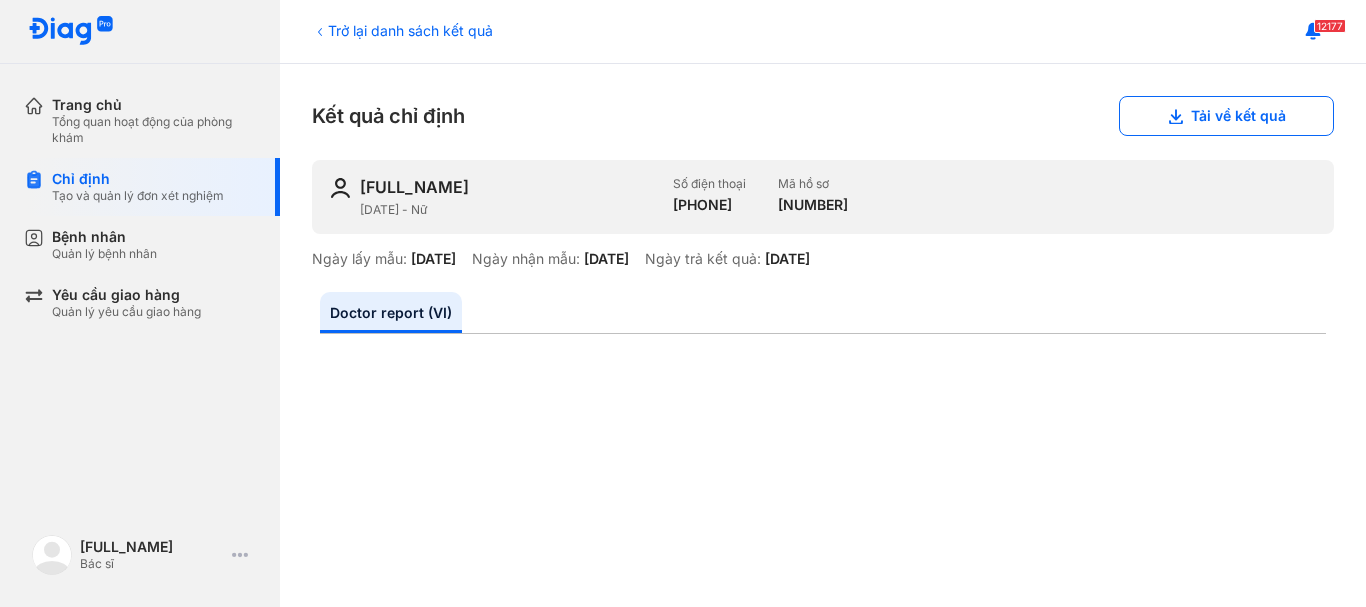 click on "Trở lại danh sách kết quả Kết quả chỉ định  Tải về kết quả NGUYỄN THỊ LỆ HOA 06/10/1933 - Nữ Số điện thoại +84327329917 Mã hồ sơ 25010379789 Ngày lấy mẫu: 11/07/2025 Ngày nhận mẫu: 12/07/2025 Ngày trả kết quả: 12/07/2025 Doctor report (VI)" at bounding box center [823, 335] 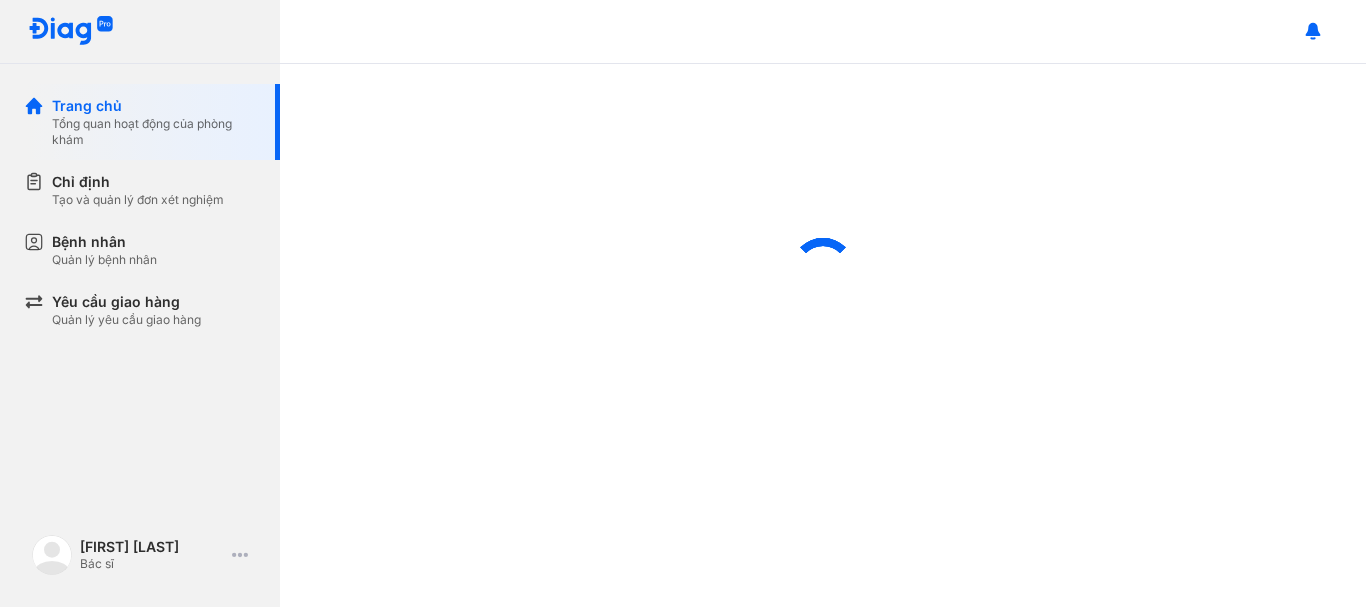 scroll, scrollTop: 0, scrollLeft: 0, axis: both 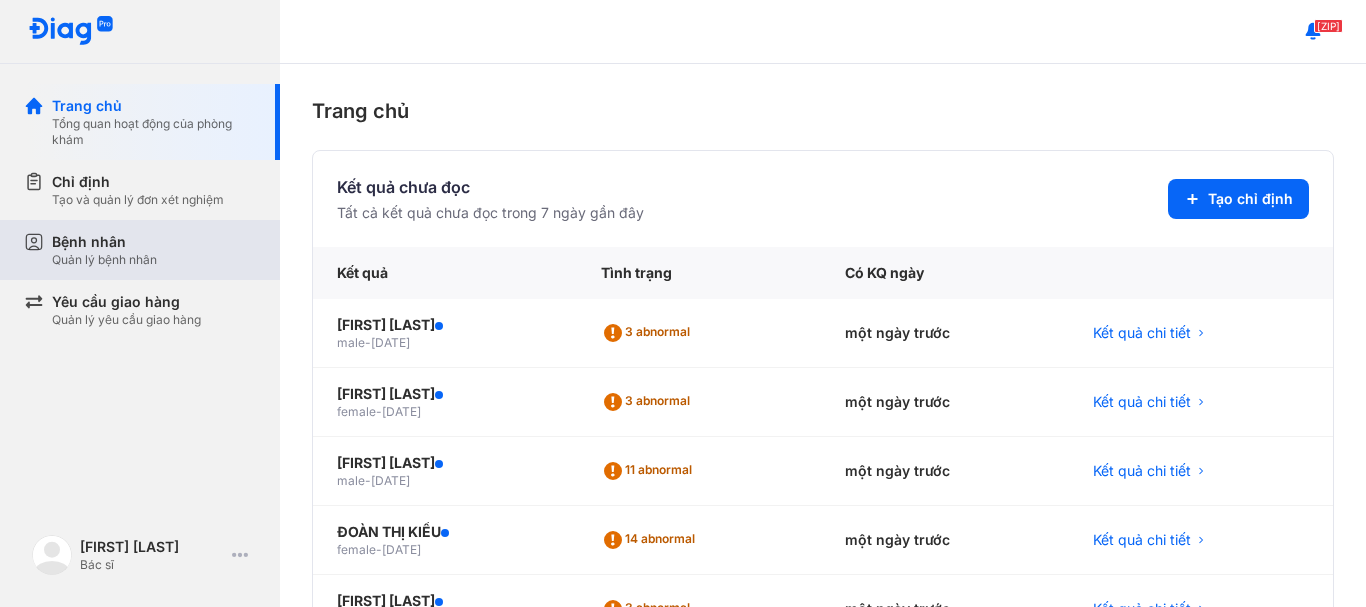click on "Bệnh nhân" at bounding box center (104, 242) 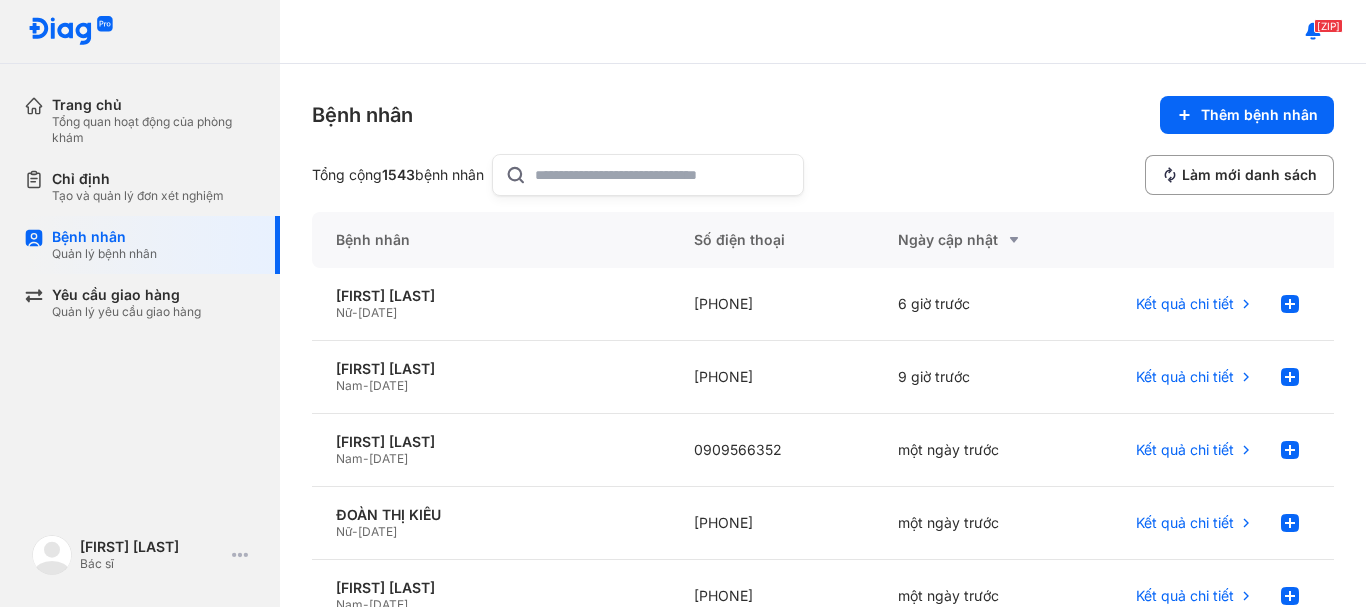 click 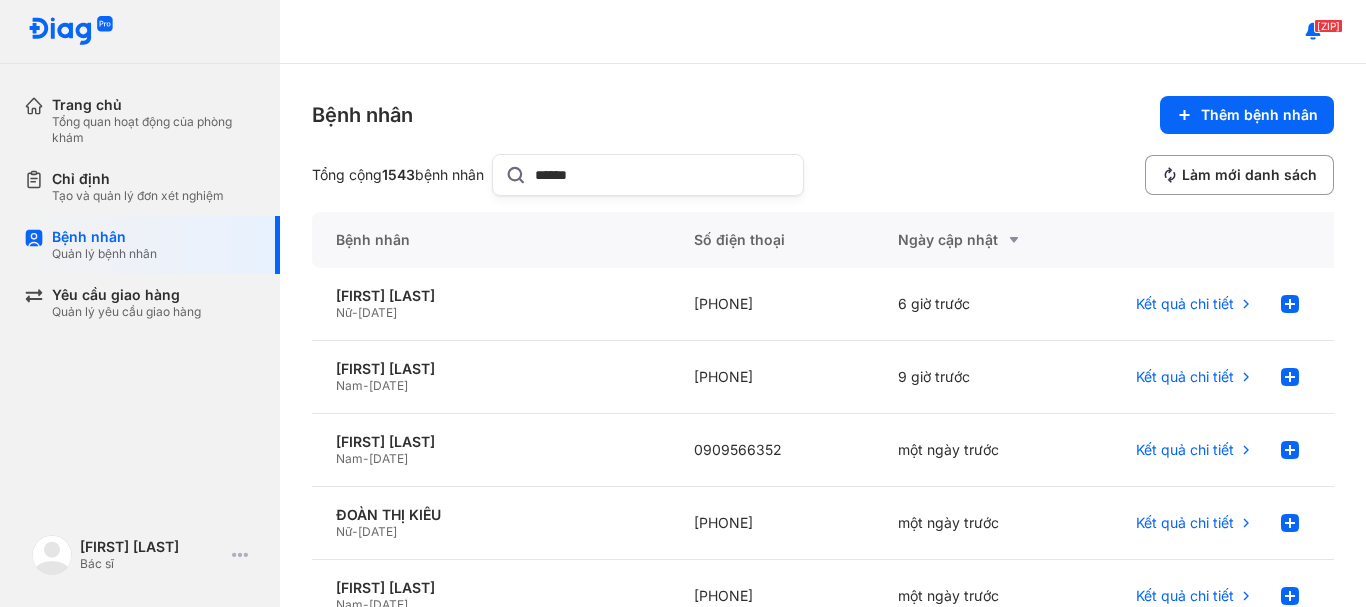 type on "******" 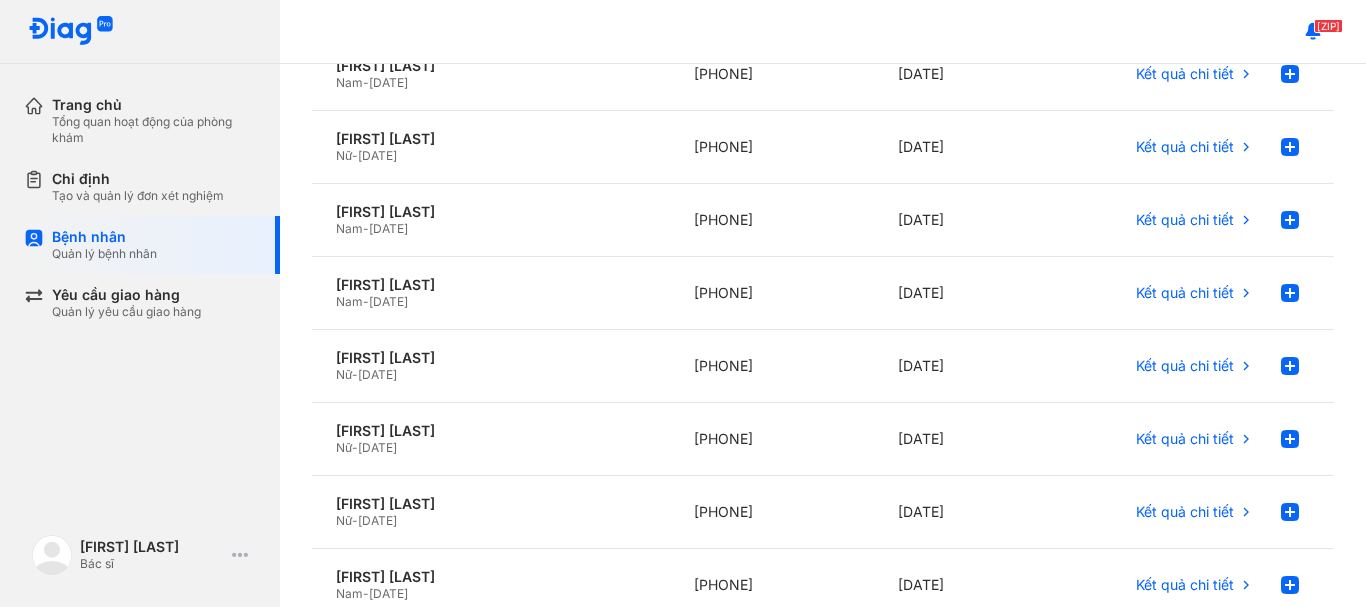 scroll, scrollTop: 400, scrollLeft: 0, axis: vertical 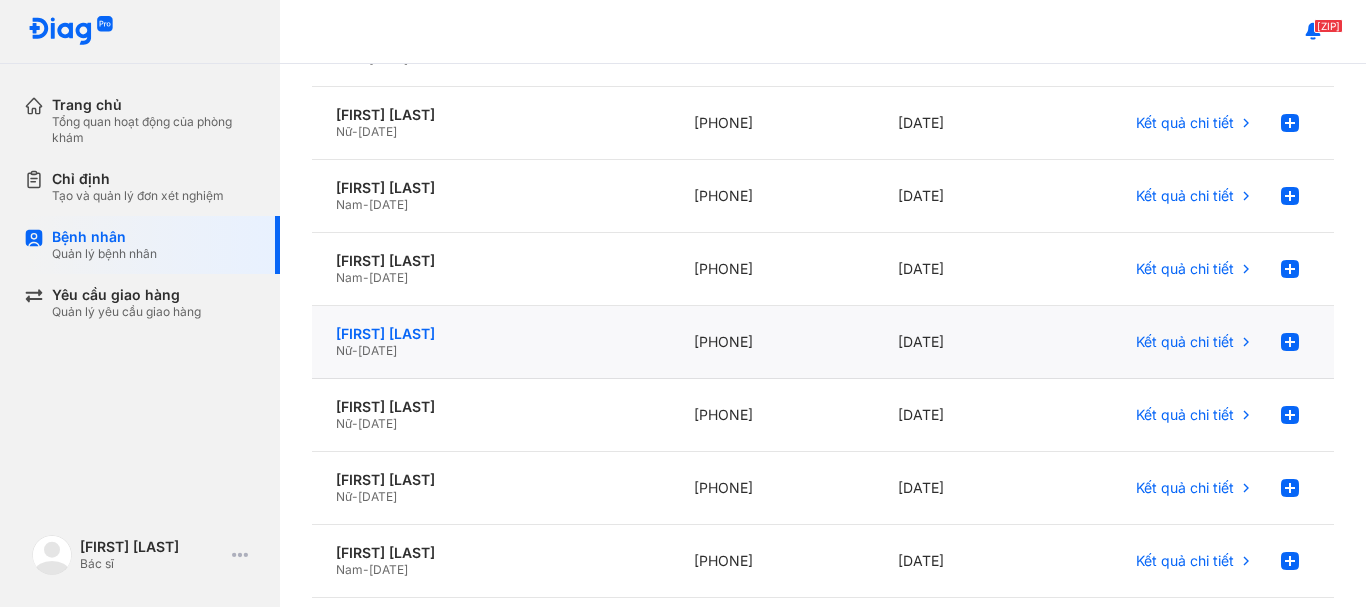 click on "Nguyễn Thị Lệ Hoa" 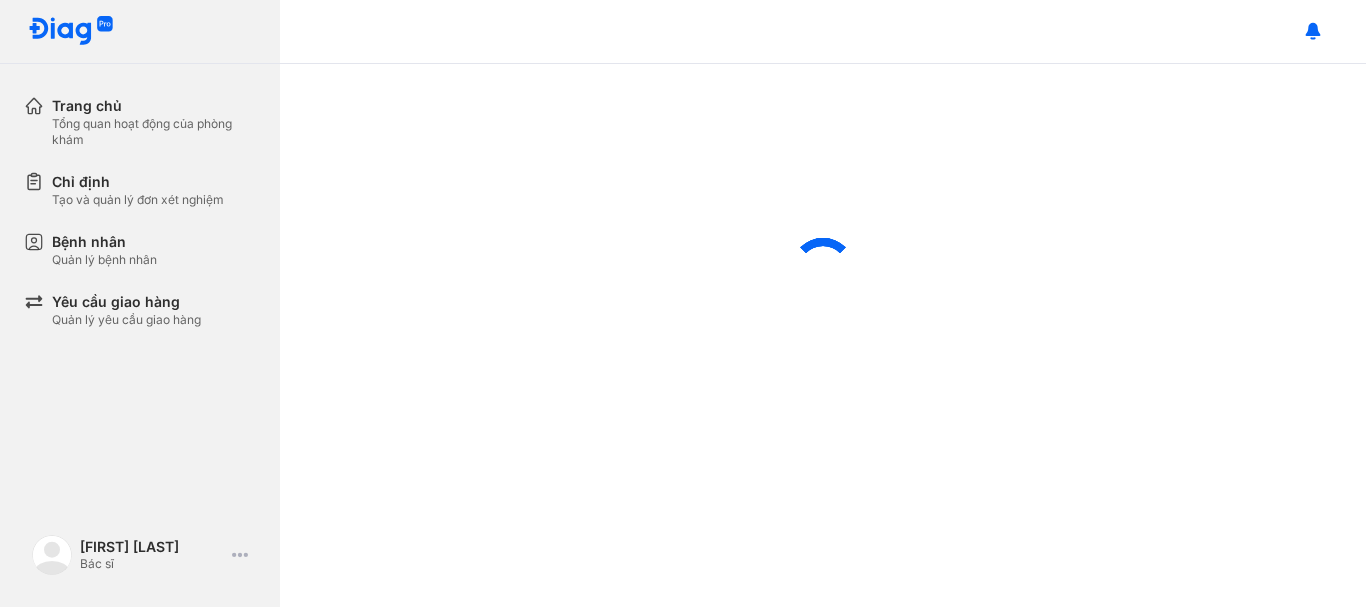 scroll, scrollTop: 0, scrollLeft: 0, axis: both 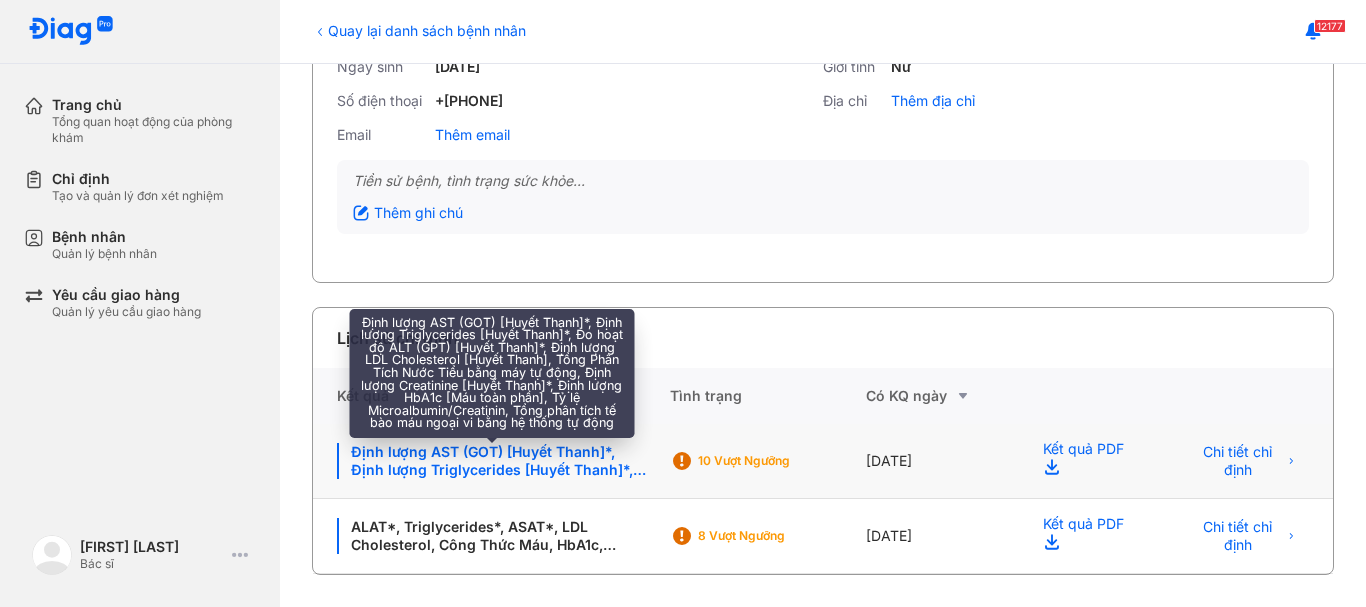 click on "Định lượng AST (GOT) [Huyết Thanh]*, Định lượng Triglycerides [Huyết Thanh]*, Đo hoạt độ ALT (GPT) [Huyết Thanh]*, Định lượng LDL Cholesterol [Huyết Thanh], Tổng Phân Tích Nước Tiểu bằng máy tự động, Định lượng Creatinine [Huyết Thanh]*, Định lượng HbA1c [Máu toàn phần], Tỷ lệ Microalbumin/Creatinin, Tổng phân tích tế bào máu ngoại vi bằng hệ thống tự động" 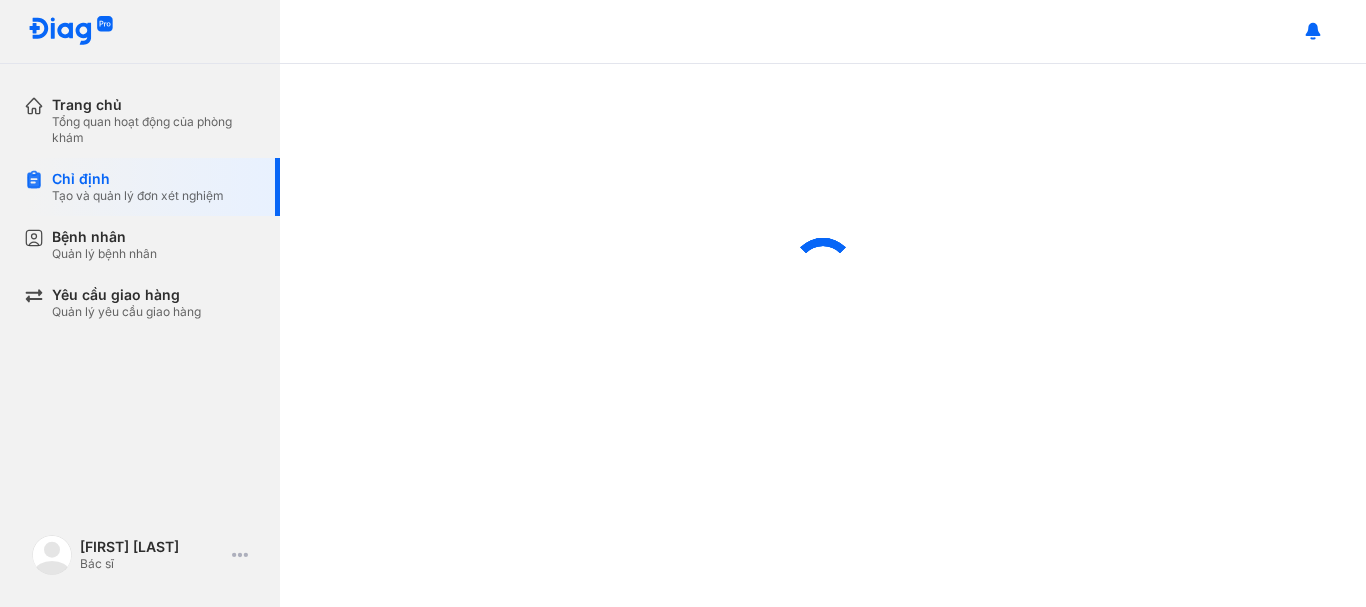 scroll, scrollTop: 0, scrollLeft: 0, axis: both 